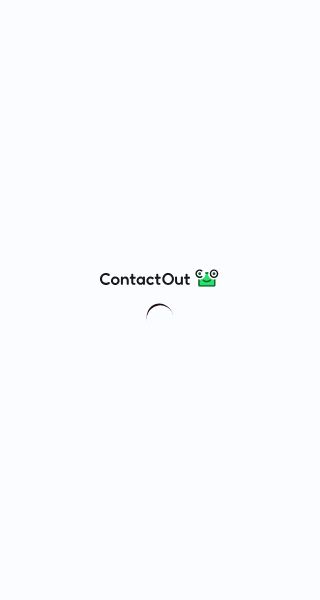 scroll, scrollTop: 0, scrollLeft: 0, axis: both 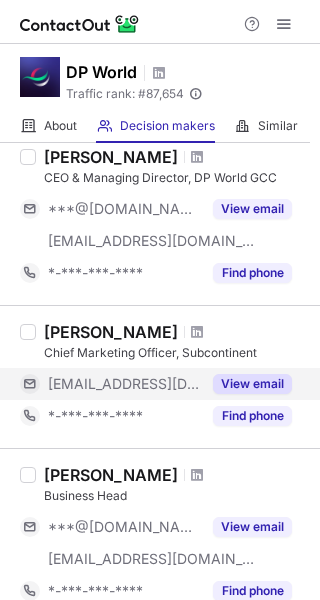 click on "View email" at bounding box center (252, 384) 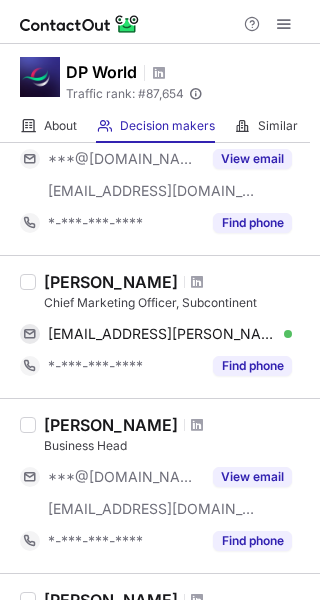 scroll, scrollTop: 200, scrollLeft: 0, axis: vertical 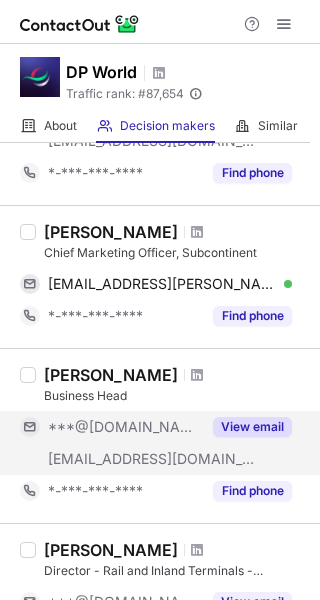 click on "View email" at bounding box center (246, 427) 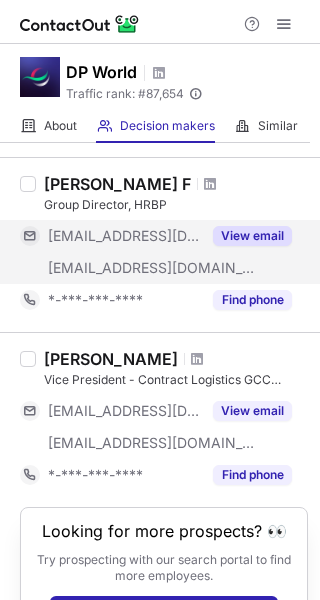 scroll, scrollTop: 1468, scrollLeft: 0, axis: vertical 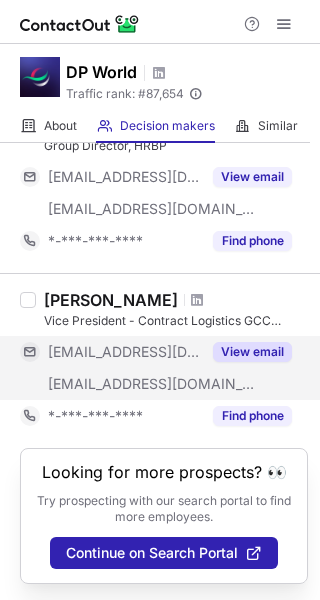 click on "View email" at bounding box center (252, 352) 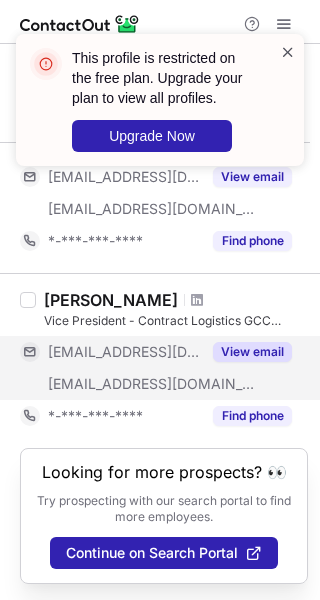 click at bounding box center [288, 52] 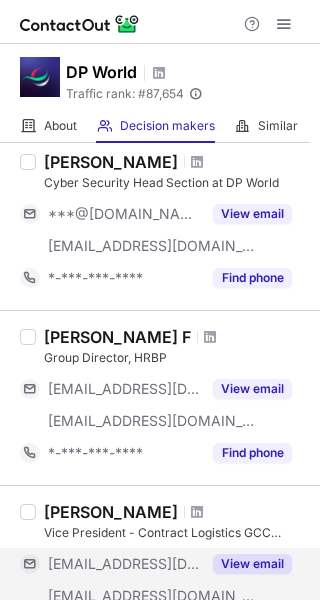 scroll, scrollTop: 1168, scrollLeft: 0, axis: vertical 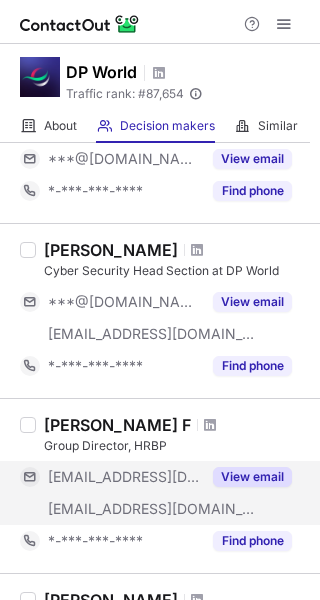 click on "View email" at bounding box center [252, 477] 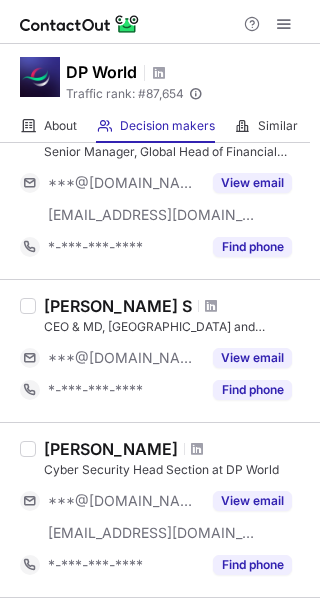 scroll, scrollTop: 968, scrollLeft: 0, axis: vertical 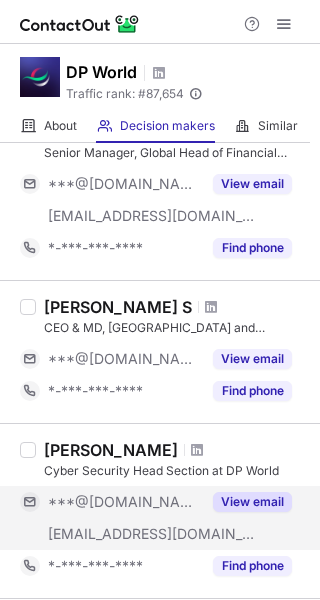 click on "View email" at bounding box center (252, 502) 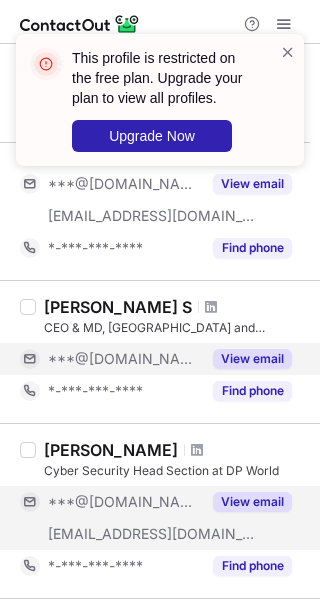 click on "View email" at bounding box center (252, 359) 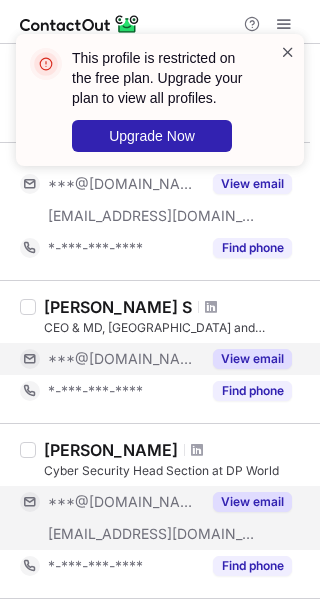 click at bounding box center (288, 52) 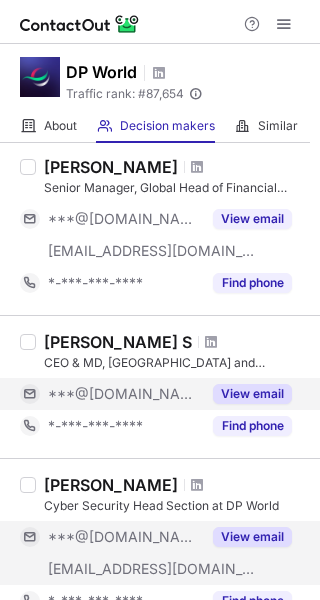 scroll, scrollTop: 768, scrollLeft: 0, axis: vertical 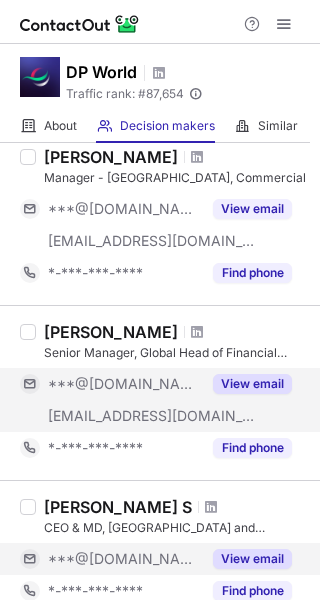 click on "View email" at bounding box center (252, 384) 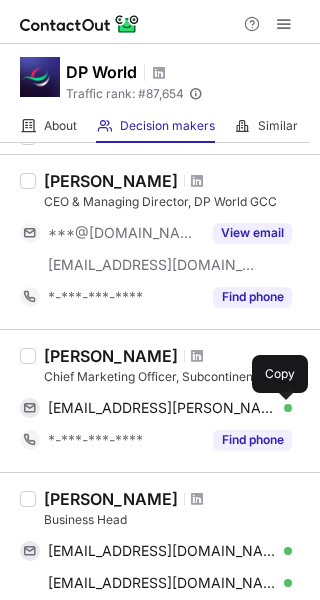 scroll, scrollTop: 0, scrollLeft: 0, axis: both 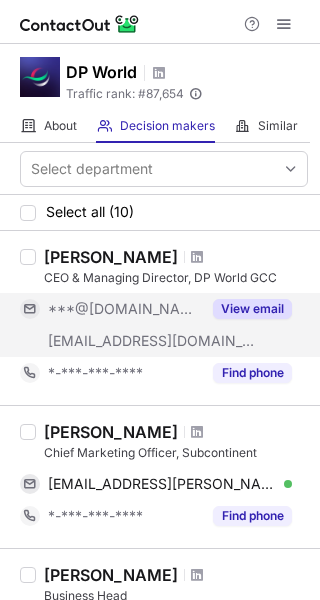 click on "View email" at bounding box center (252, 309) 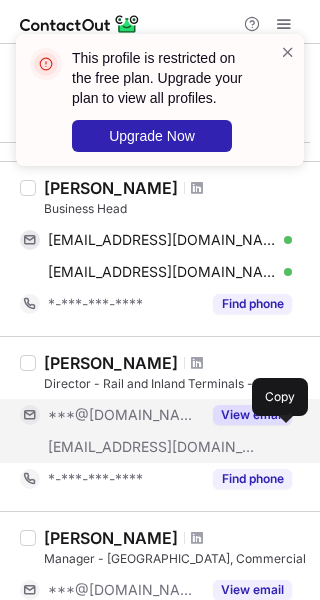 scroll, scrollTop: 400, scrollLeft: 0, axis: vertical 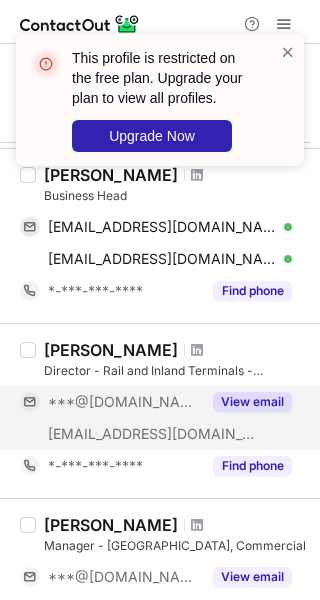 click on "View email" at bounding box center (252, 402) 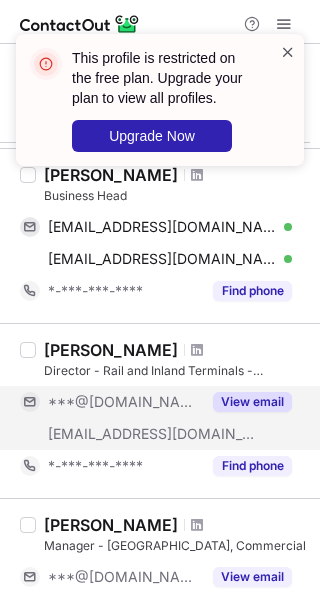 click at bounding box center [288, 52] 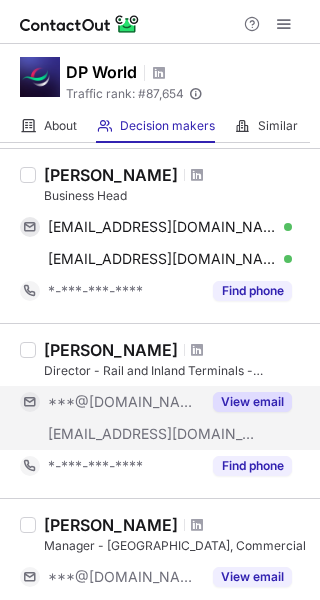 click at bounding box center (288, 52) 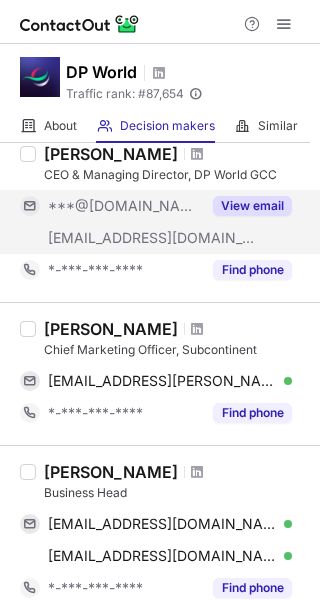 scroll, scrollTop: 100, scrollLeft: 0, axis: vertical 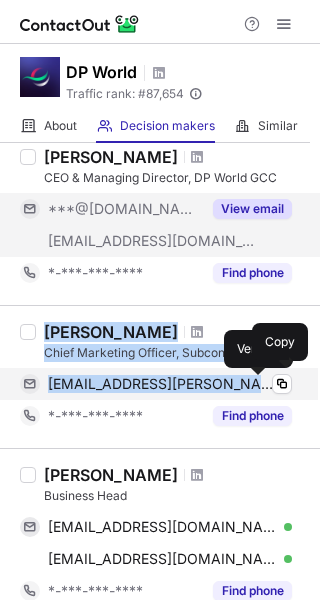drag, startPoint x: 41, startPoint y: 328, endPoint x: 259, endPoint y: 383, distance: 224.83105 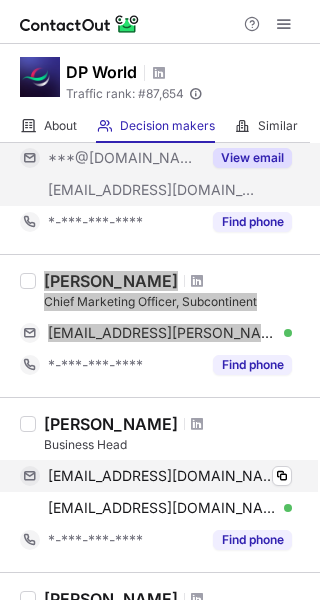 scroll, scrollTop: 200, scrollLeft: 0, axis: vertical 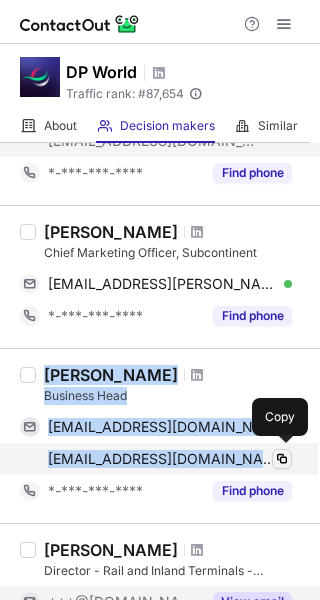 drag, startPoint x: 42, startPoint y: 373, endPoint x: 275, endPoint y: 450, distance: 245.39355 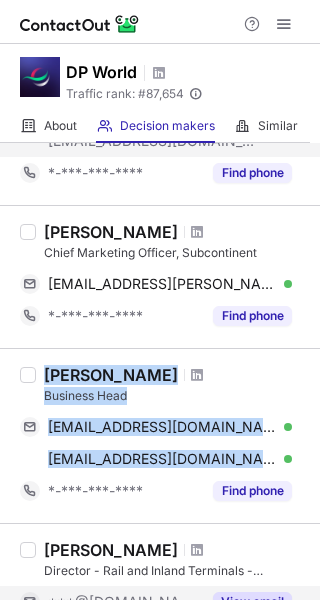 copy on "[PERSON_NAME] Business Head [EMAIL_ADDRESS][DOMAIN_NAME] Verified Copy [EMAIL_ADDRESS][DOMAIN_NAME] Verified" 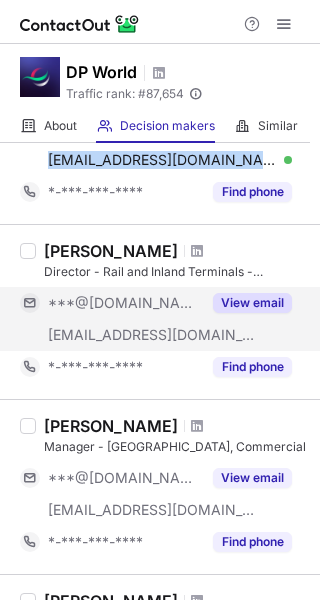 scroll, scrollTop: 500, scrollLeft: 0, axis: vertical 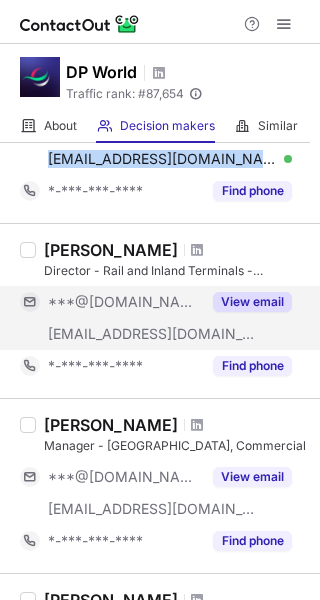 click on "View email" at bounding box center [252, 302] 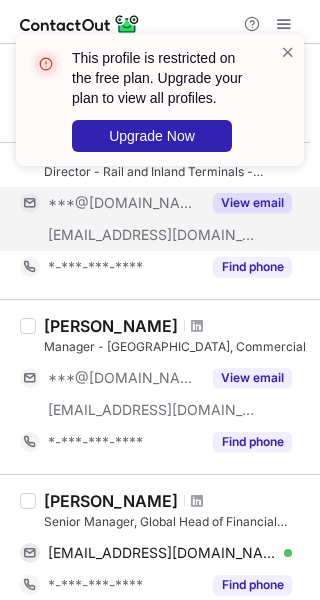 scroll, scrollTop: 600, scrollLeft: 0, axis: vertical 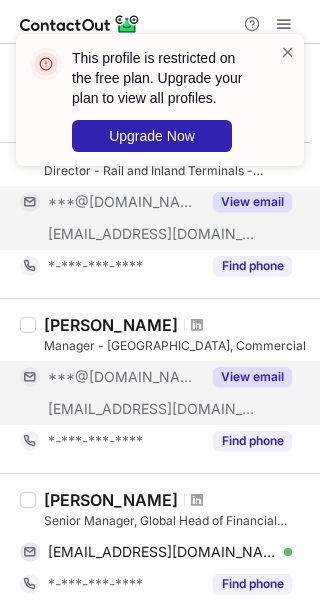 click on "View email" at bounding box center (252, 377) 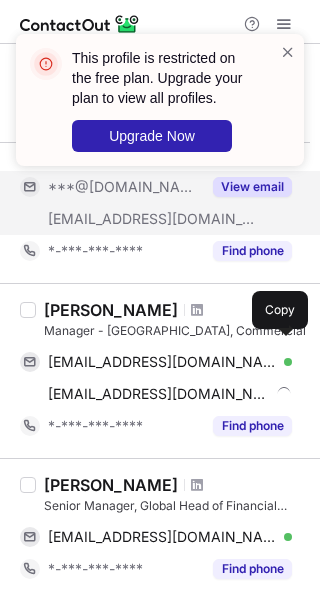 scroll, scrollTop: 600, scrollLeft: 0, axis: vertical 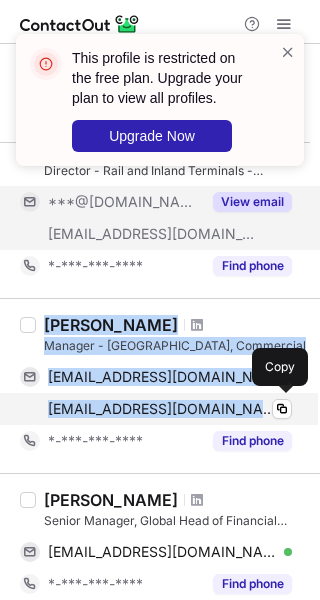 drag, startPoint x: 43, startPoint y: 318, endPoint x: 271, endPoint y: 407, distance: 244.75497 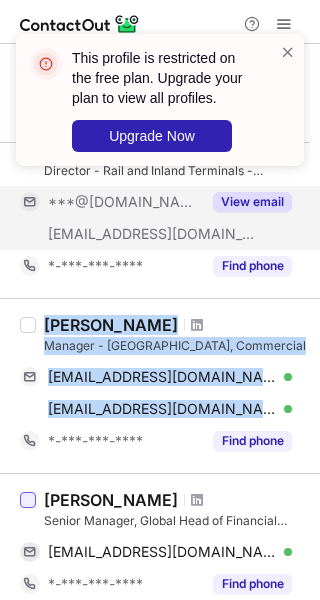 copy on "[PERSON_NAME] Manager - [GEOGRAPHIC_DATA], Commercial [EMAIL_ADDRESS][DOMAIN_NAME] Verified Copy [EMAIL_ADDRESS][DOMAIN_NAME]" 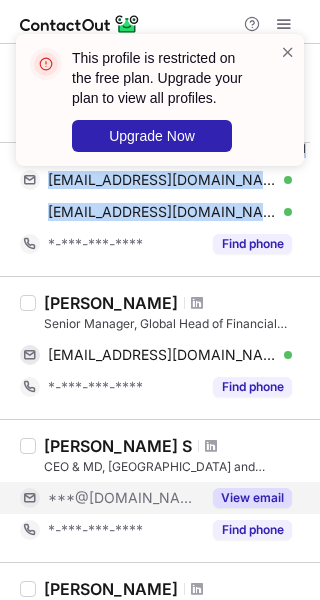 scroll, scrollTop: 800, scrollLeft: 0, axis: vertical 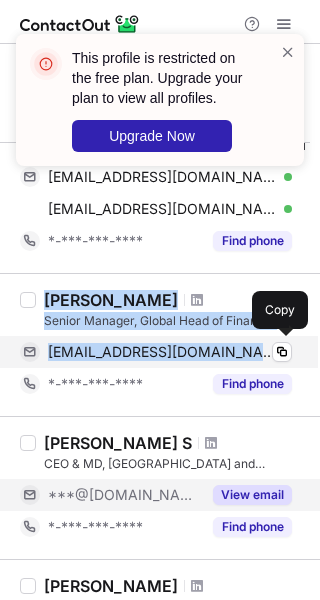 drag, startPoint x: 41, startPoint y: 296, endPoint x: 241, endPoint y: 351, distance: 207.42468 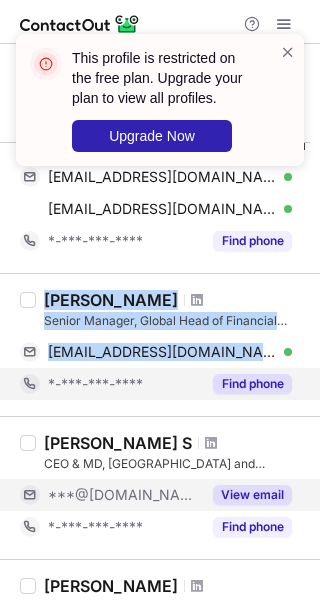 copy on "[PERSON_NAME] Senior Manager, Global Head of Financial Institutions [EMAIL_ADDRESS][DOMAIN_NAME]" 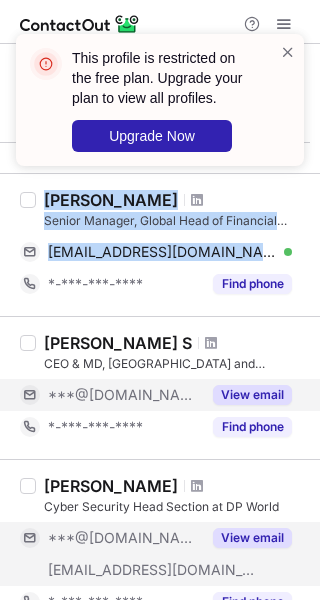 click on "View email" at bounding box center [252, 395] 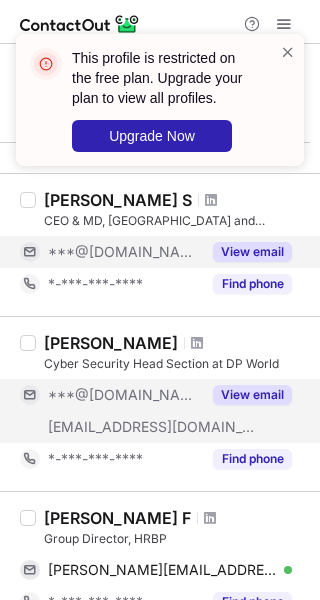 scroll, scrollTop: 1100, scrollLeft: 0, axis: vertical 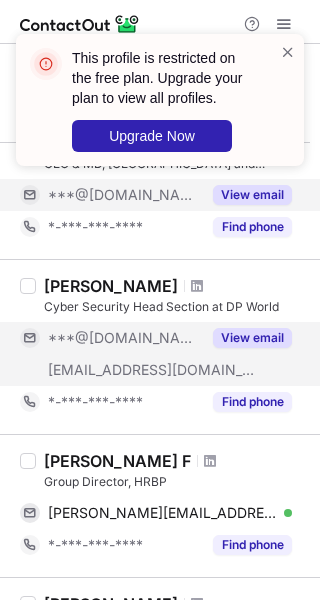 click on "View email" at bounding box center [246, 338] 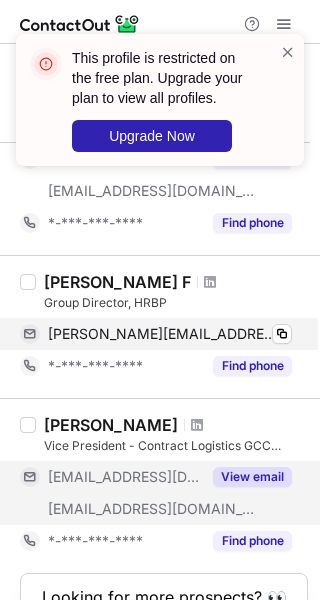 scroll, scrollTop: 1300, scrollLeft: 0, axis: vertical 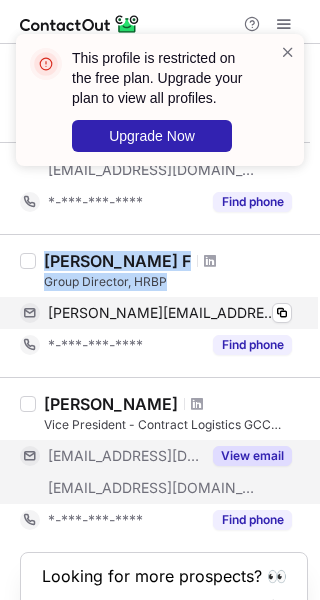 drag, startPoint x: 44, startPoint y: 258, endPoint x: 298, endPoint y: 322, distance: 261.93893 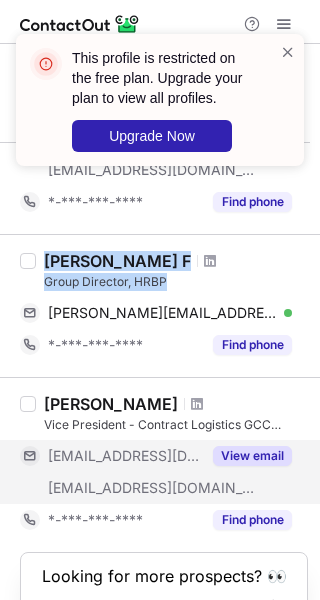 click on "[PERSON_NAME] F Group Director, HRBP [PERSON_NAME][EMAIL_ADDRESS][PERSON_NAME][DOMAIN_NAME] Verified Copy *-***-***-**** Find phone" at bounding box center (160, 305) 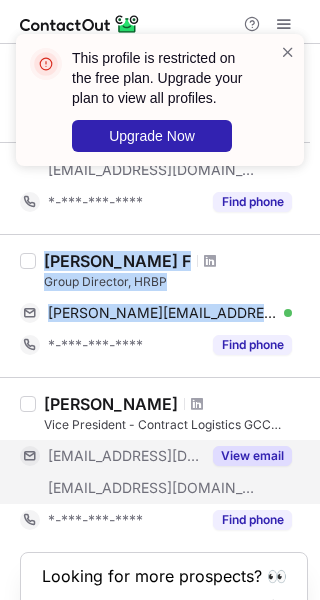drag, startPoint x: 46, startPoint y: 260, endPoint x: 318, endPoint y: 314, distance: 277.3085 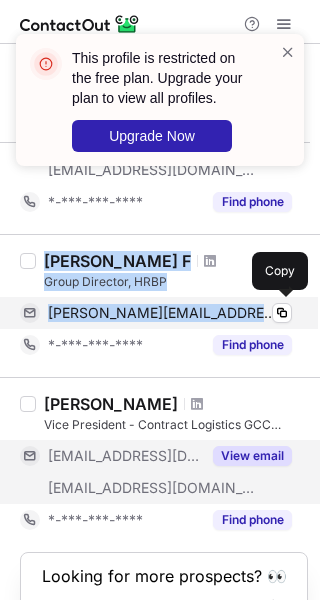 copy on "[PERSON_NAME] F Group Director, HRBP [PERSON_NAME][EMAIL_ADDRESS][PERSON_NAME][DOMAIN_NAME]" 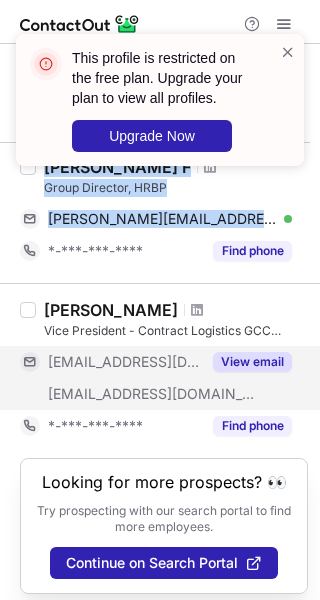 scroll, scrollTop: 1404, scrollLeft: 0, axis: vertical 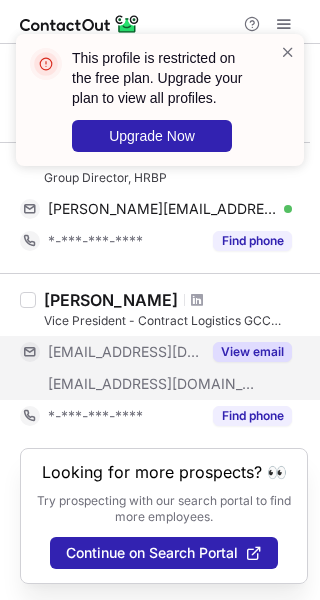click on "View email" at bounding box center [246, 352] 